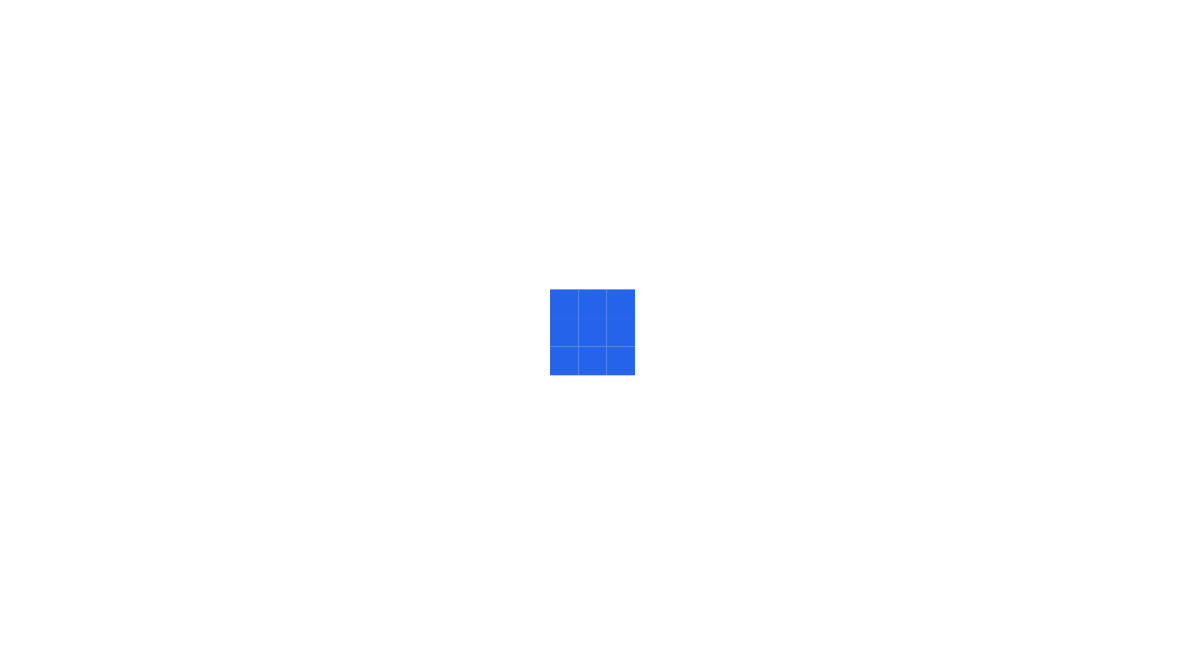 scroll, scrollTop: 0, scrollLeft: 0, axis: both 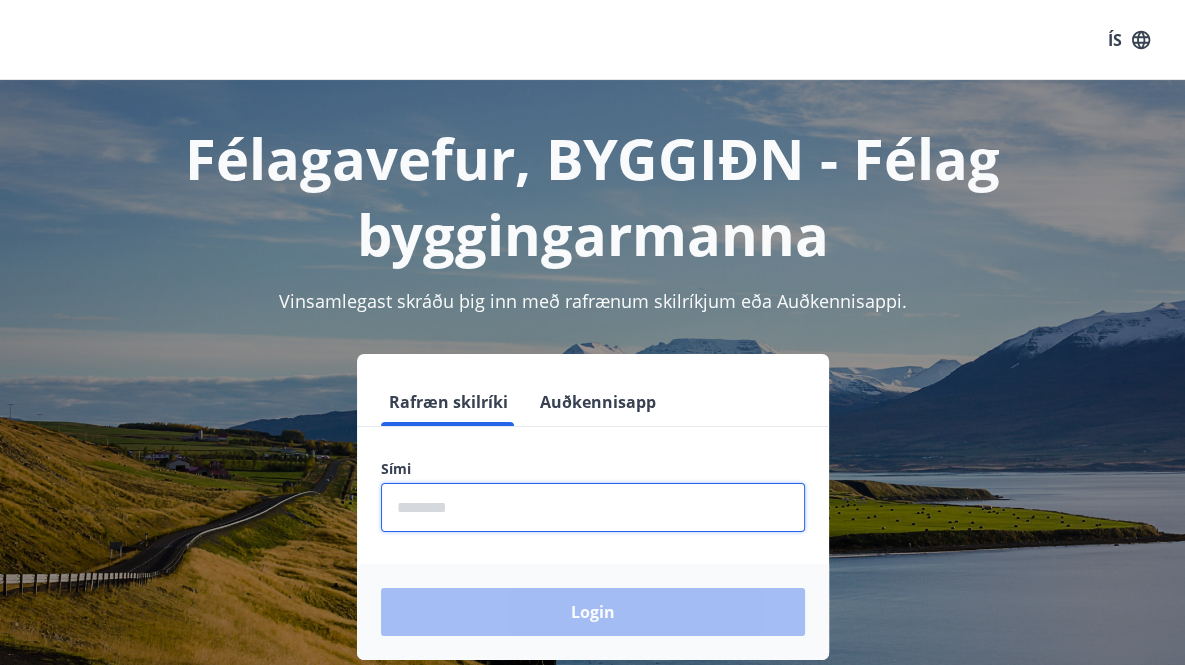 click at bounding box center [593, 507] 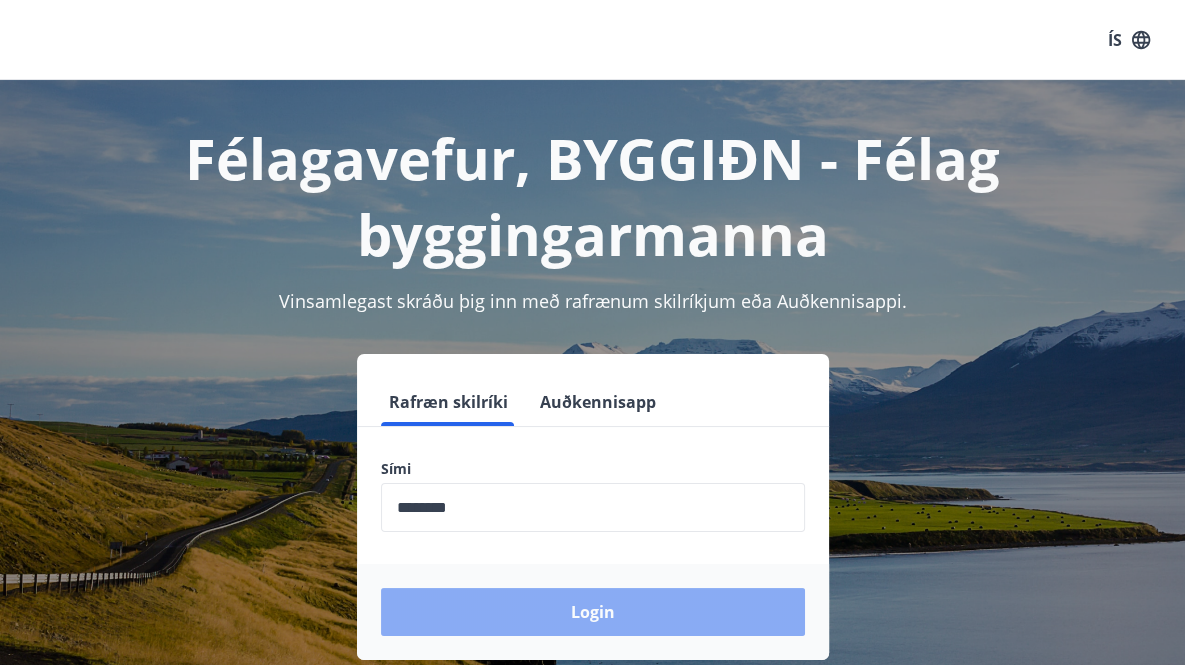 click on "Login" at bounding box center [593, 612] 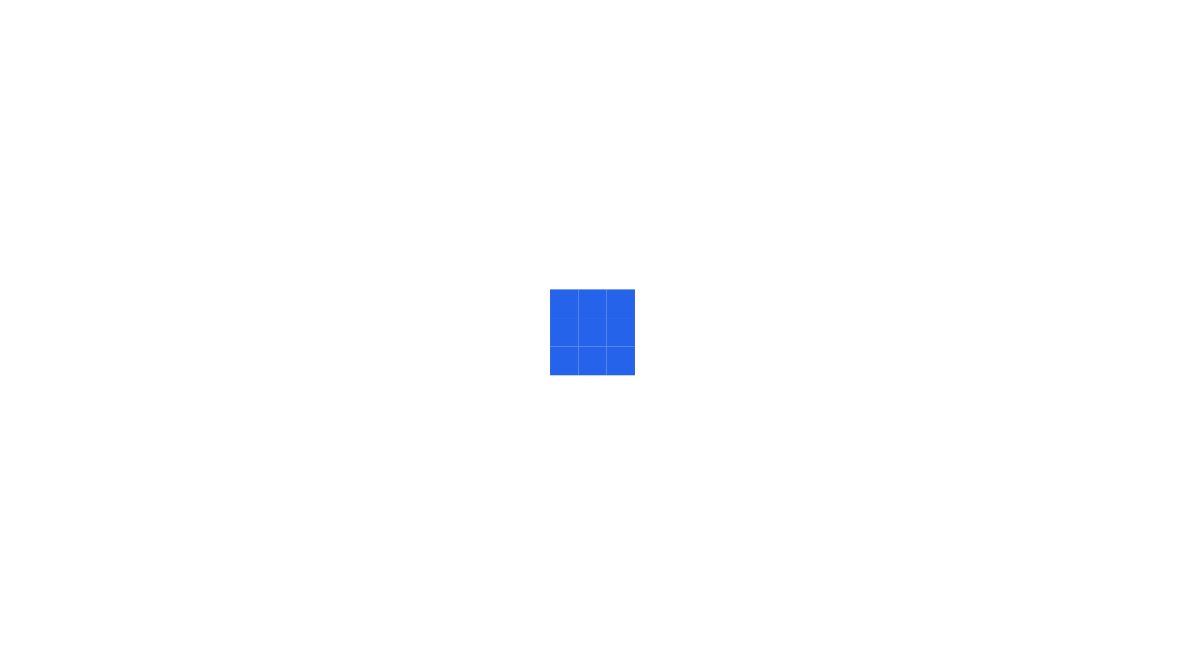 scroll, scrollTop: 0, scrollLeft: 0, axis: both 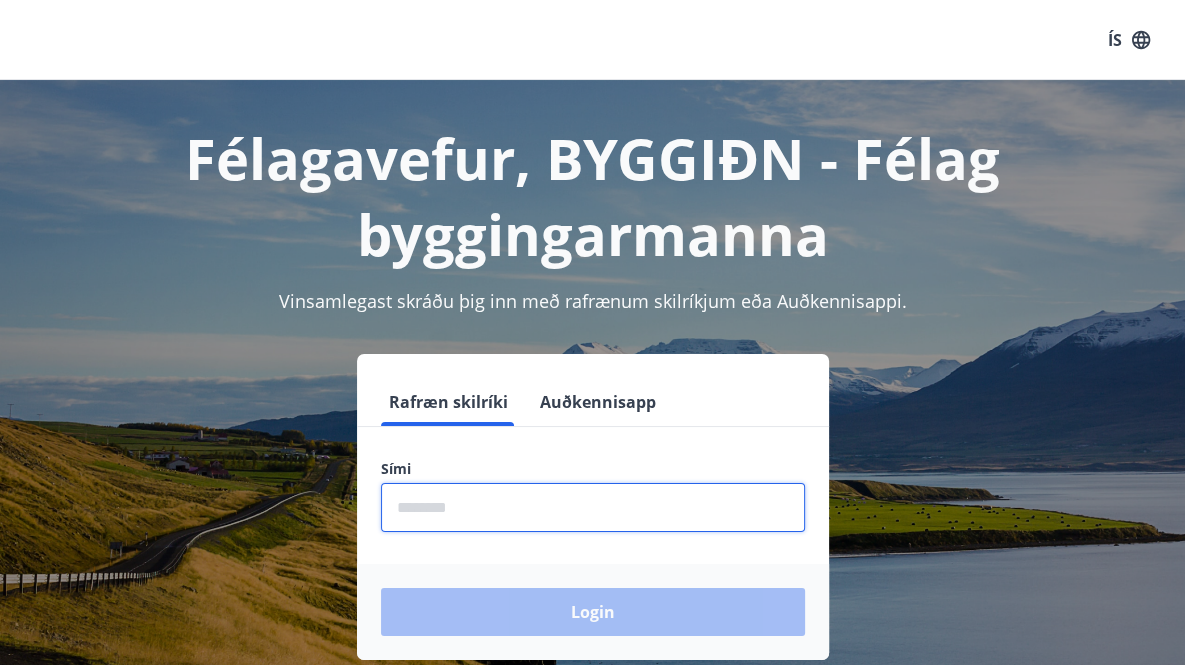 click at bounding box center (593, 507) 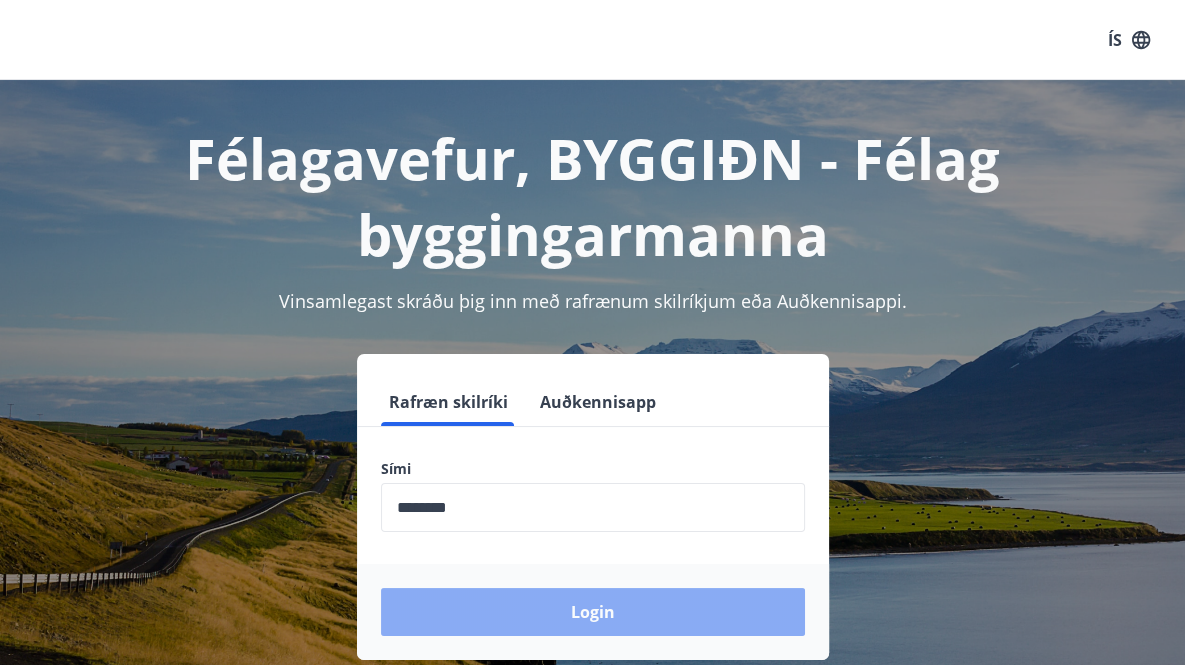 click on "Login" at bounding box center [593, 612] 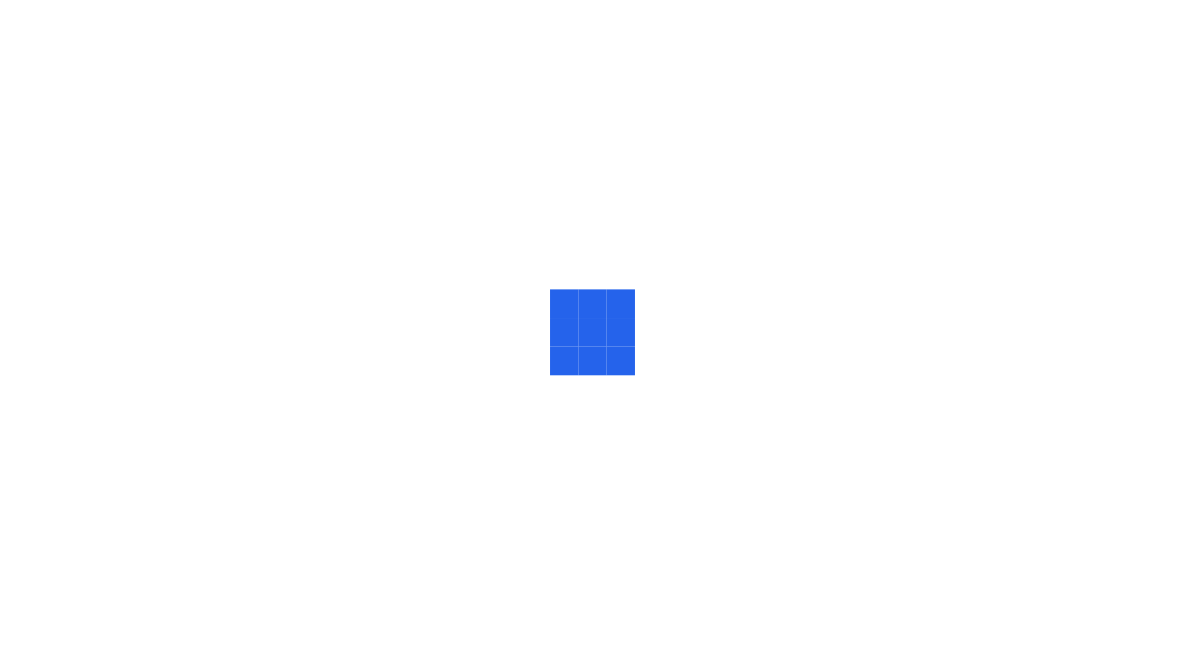 scroll, scrollTop: 0, scrollLeft: 0, axis: both 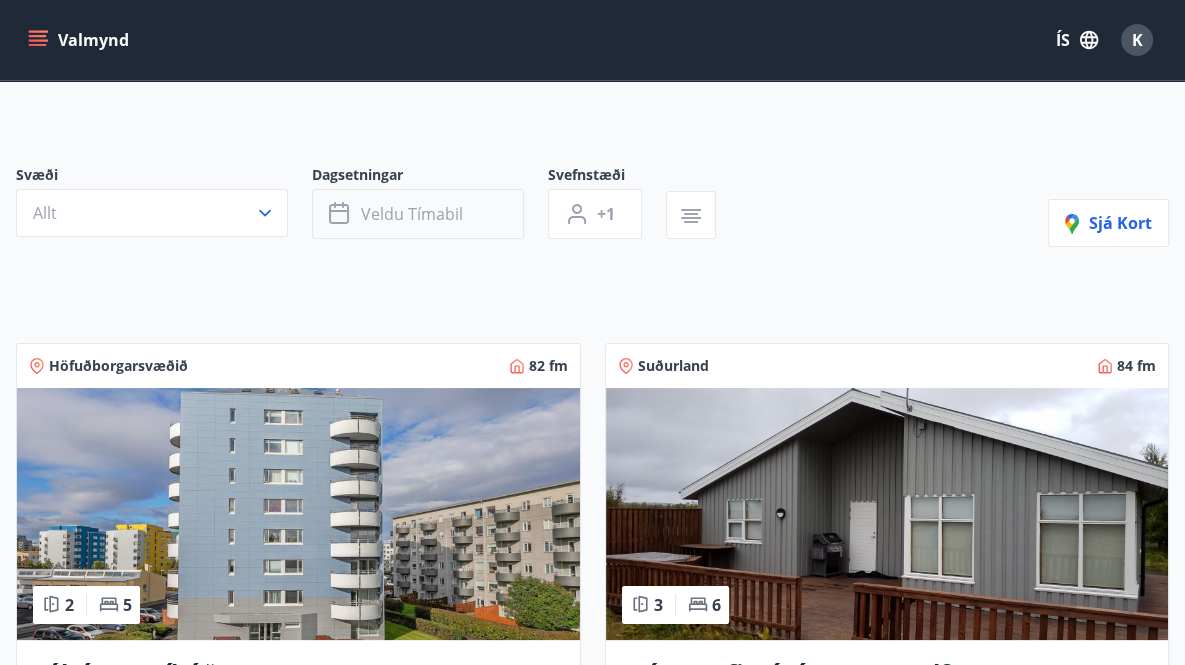 click on "Veldu tímabil" at bounding box center [412, 214] 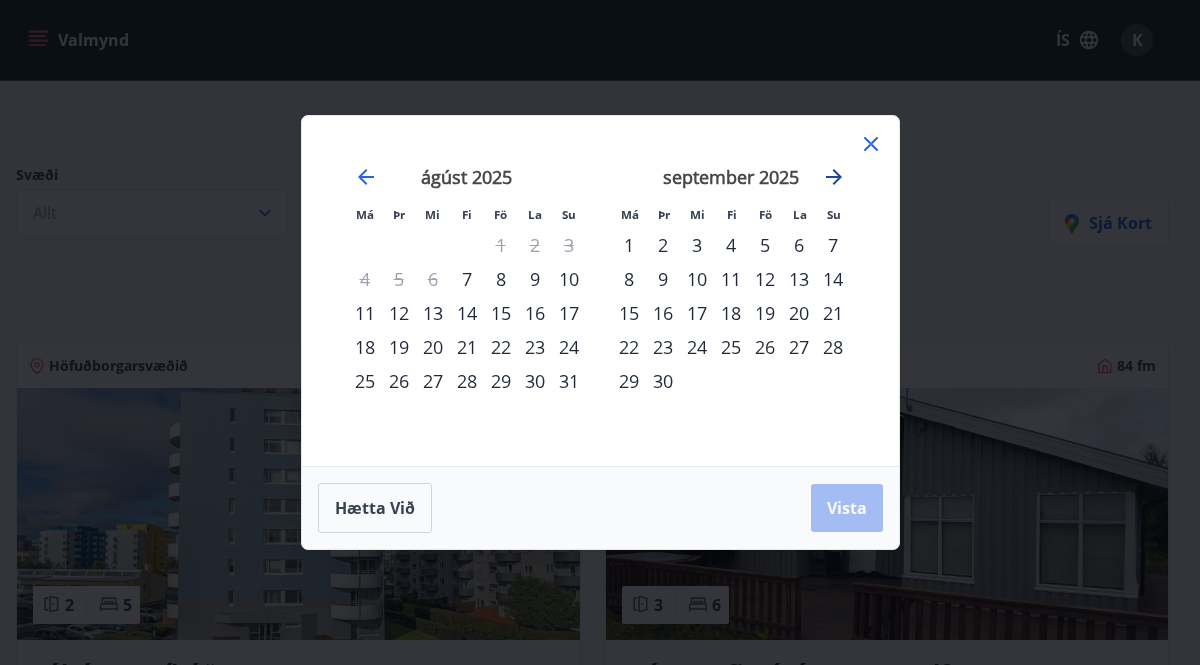 click 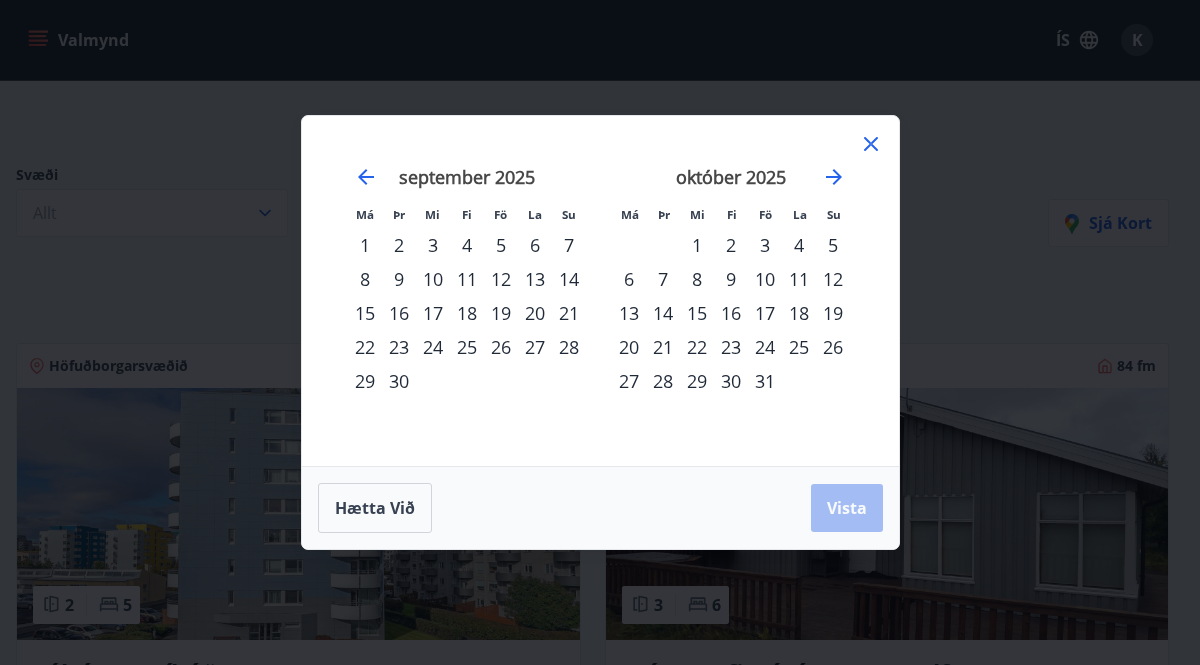 click on "17" at bounding box center (765, 313) 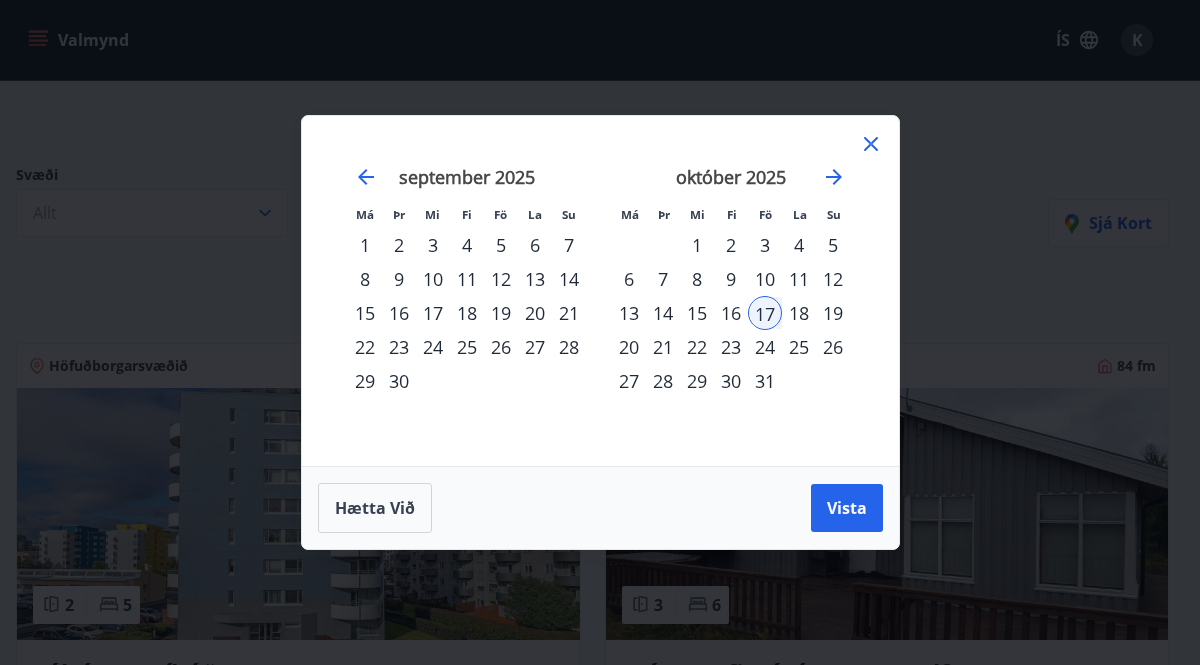 click on "21" at bounding box center (663, 347) 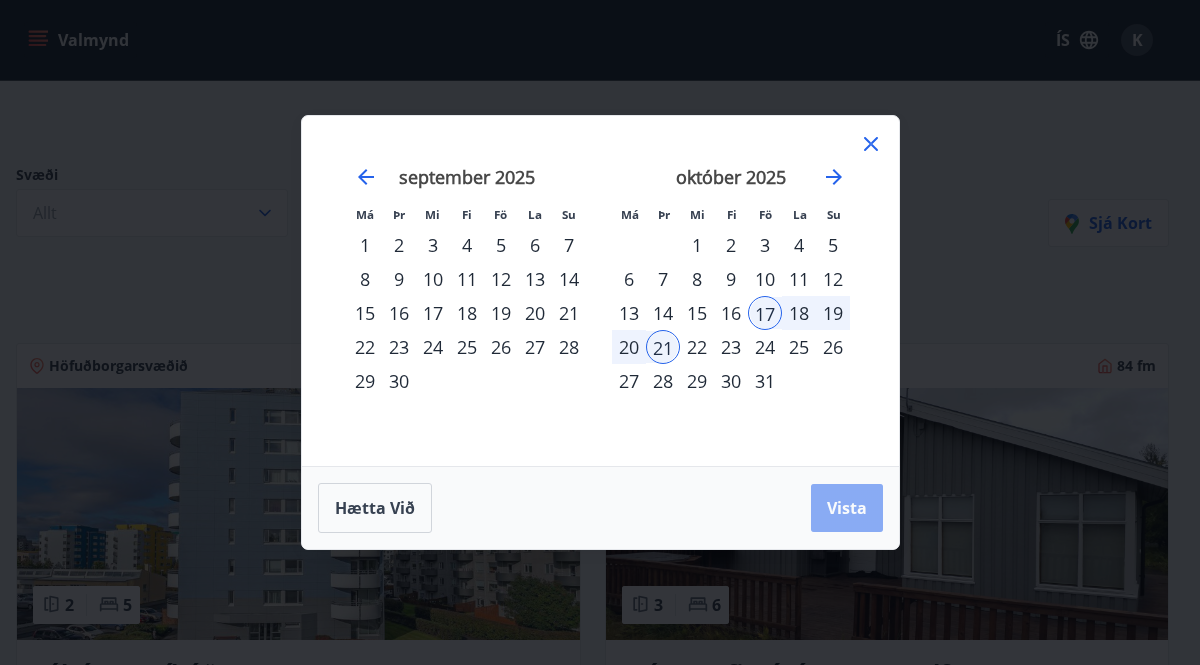 click on "Vista" at bounding box center (847, 508) 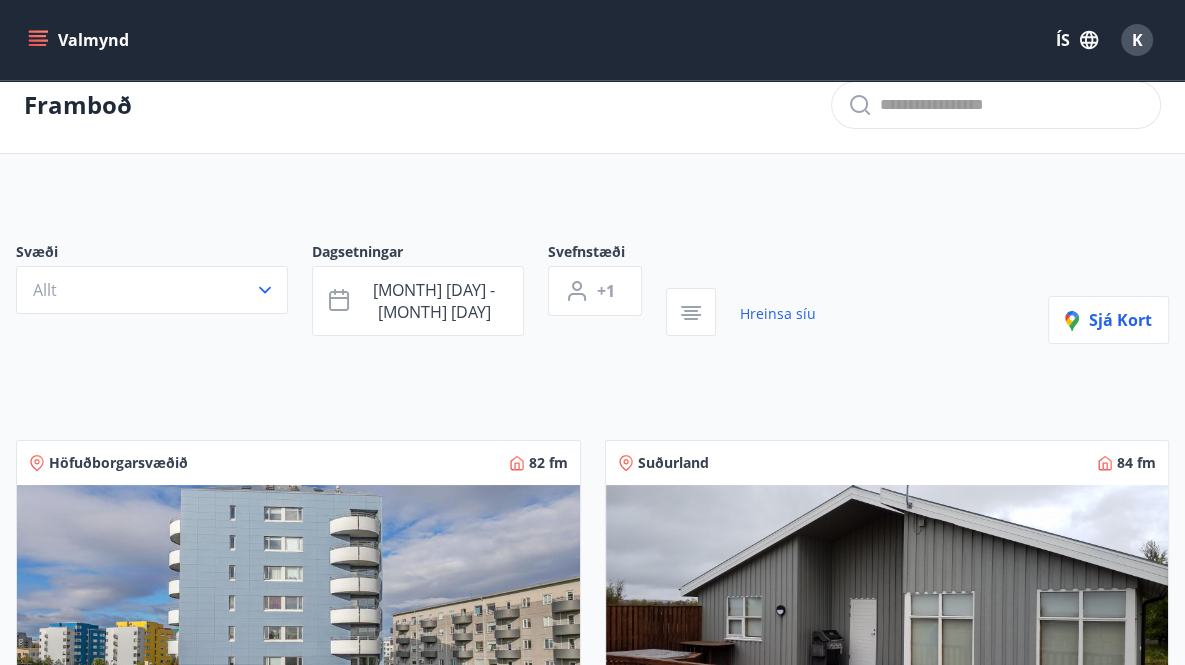 scroll, scrollTop: 0, scrollLeft: 0, axis: both 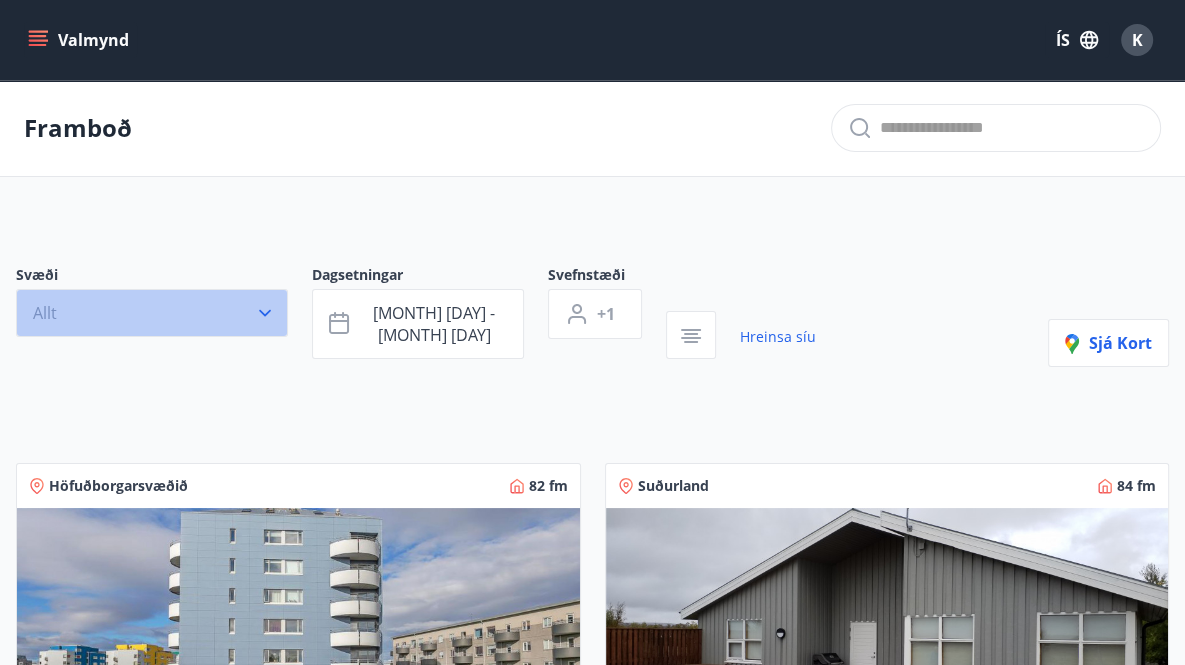 click 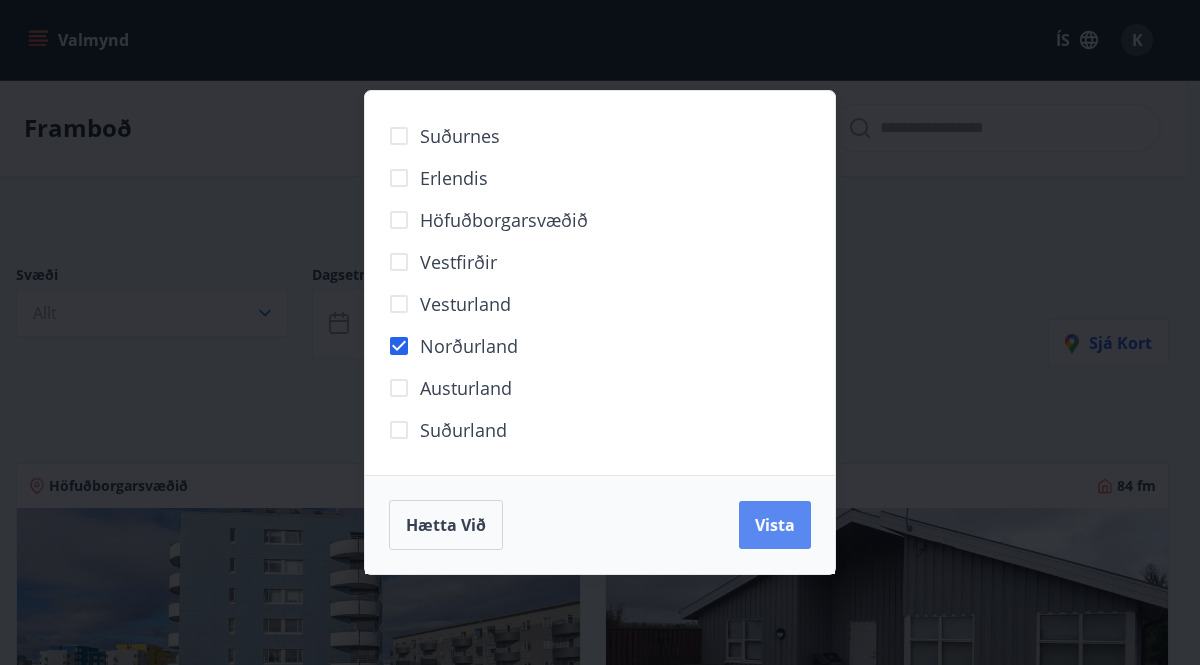 click on "Vista" at bounding box center [775, 525] 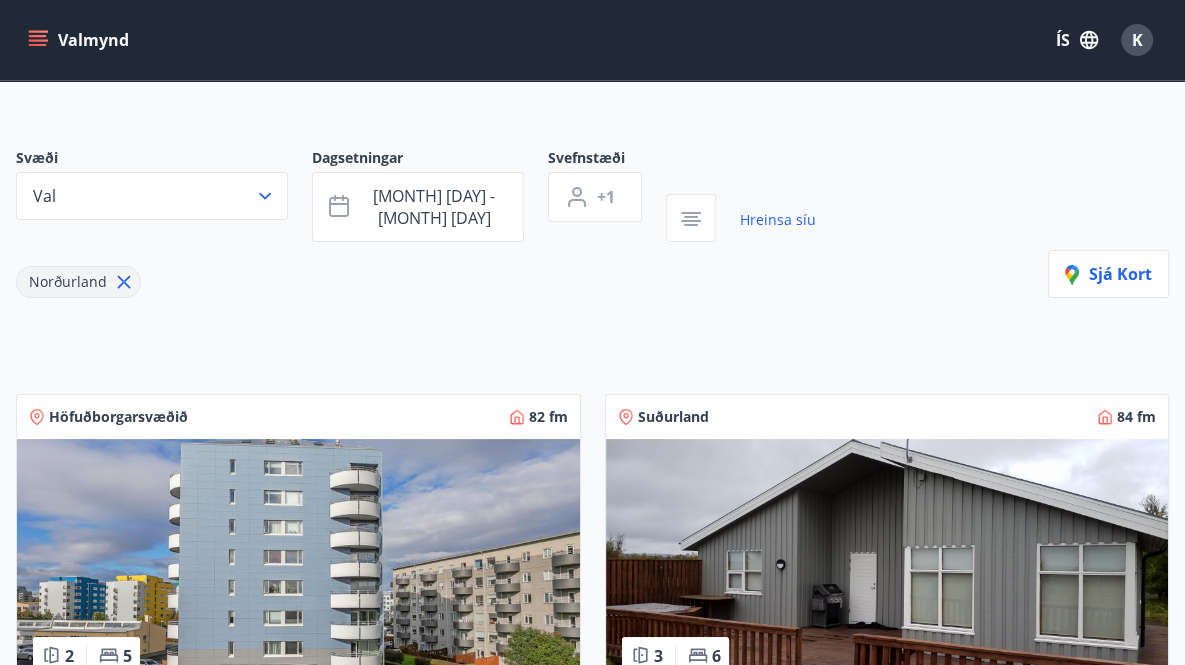 scroll, scrollTop: 400, scrollLeft: 0, axis: vertical 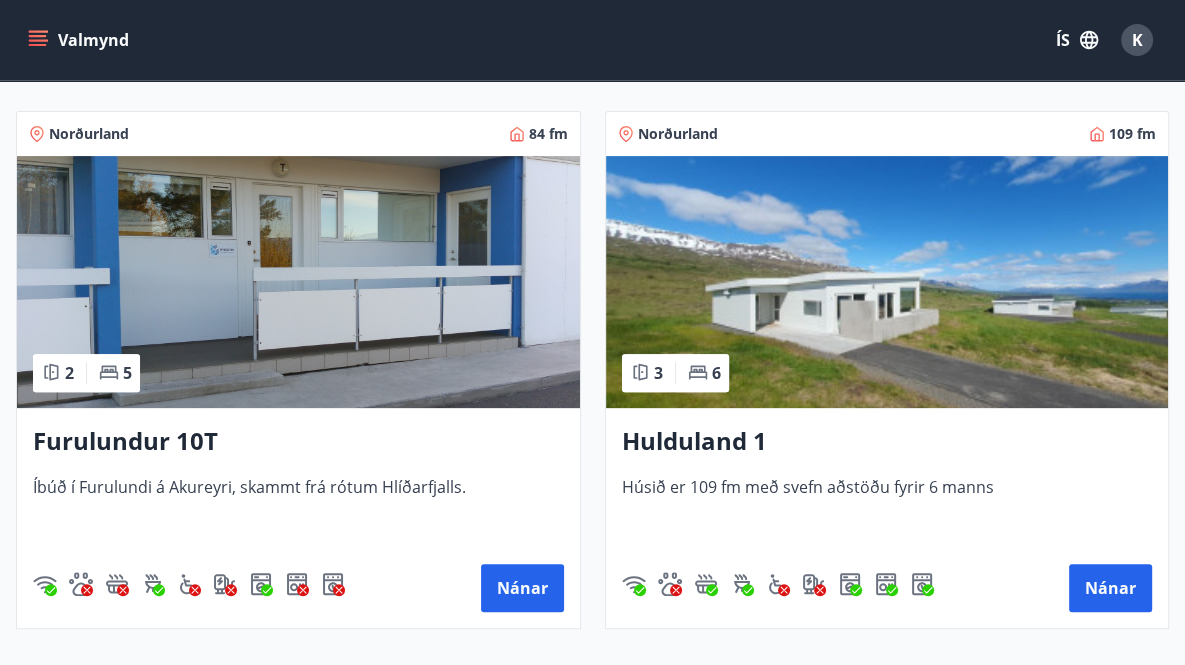 click on "Hulduland 1" at bounding box center (887, 442) 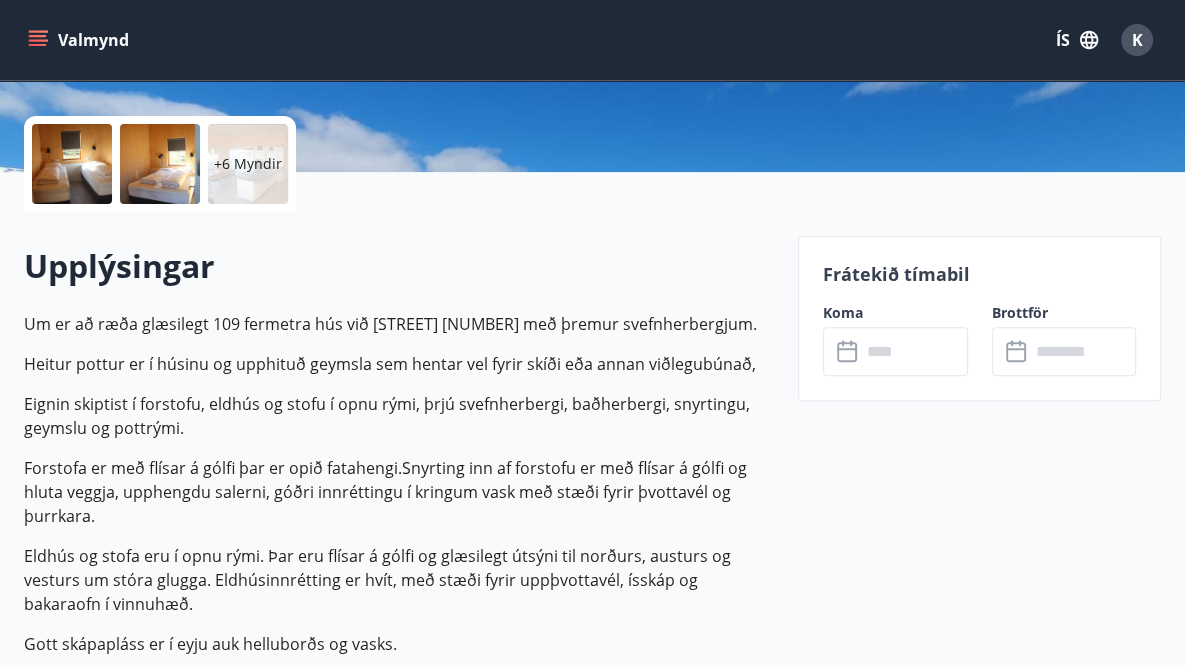 scroll, scrollTop: 600, scrollLeft: 0, axis: vertical 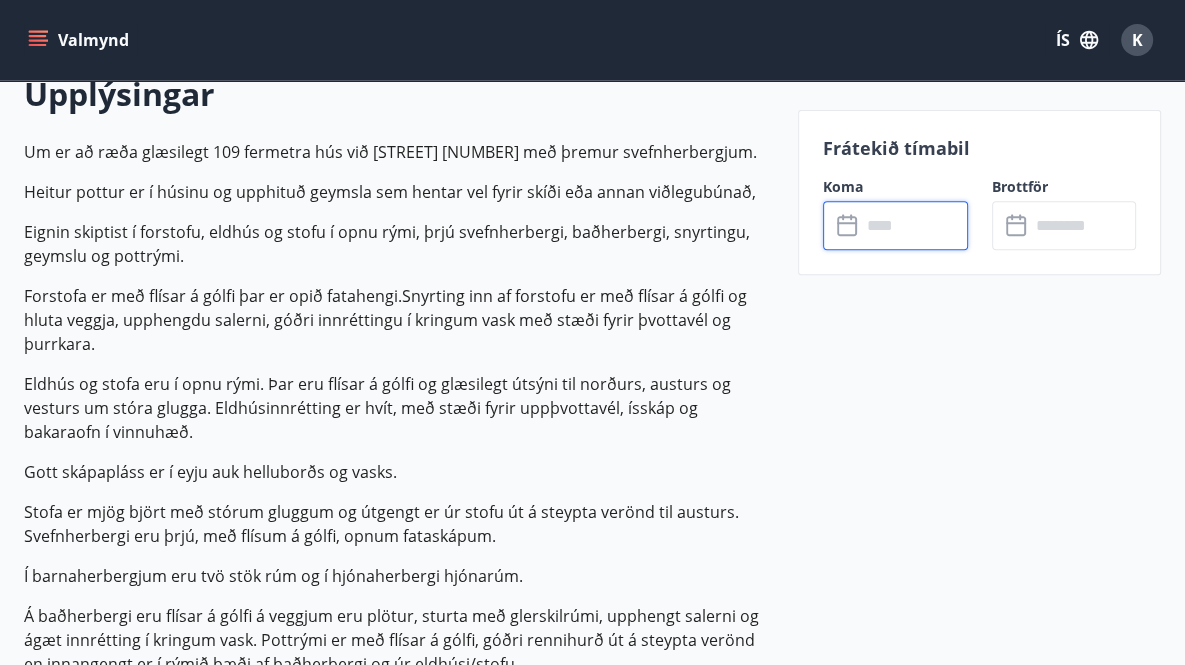 click at bounding box center [914, 225] 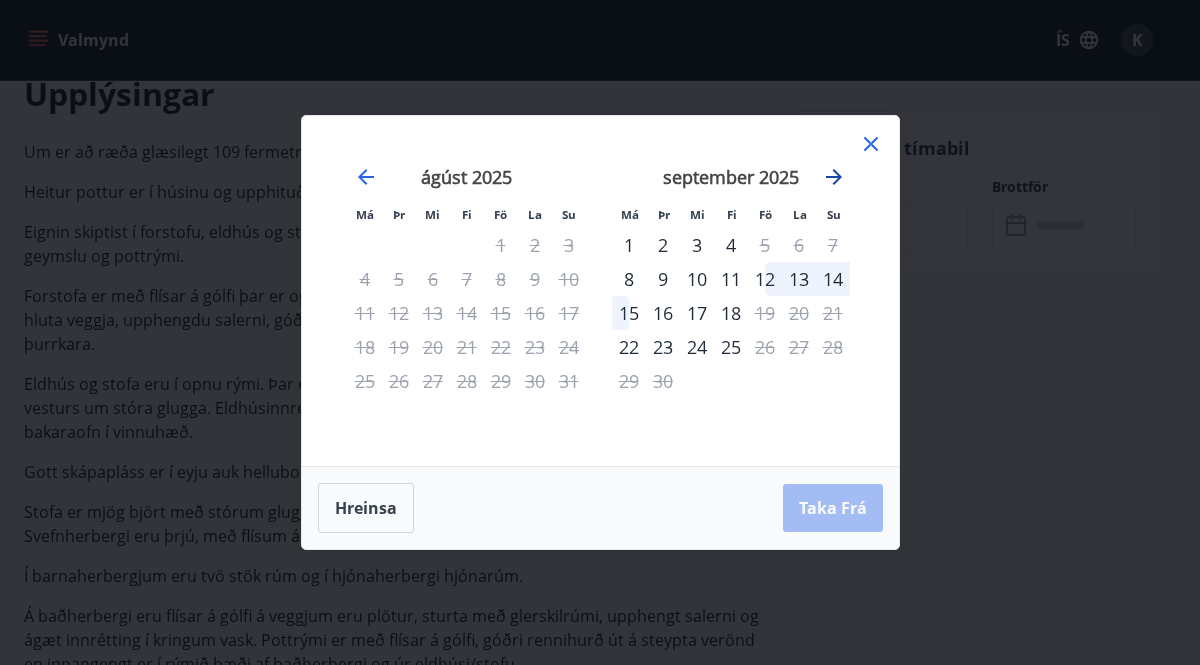 click 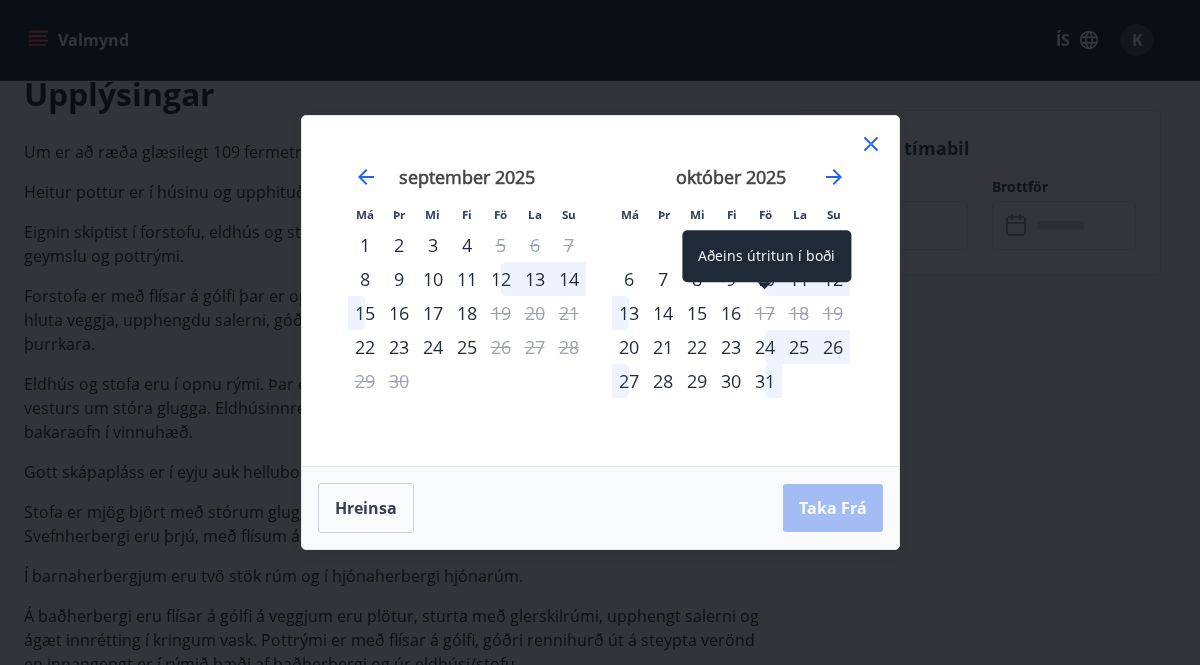 click on "17" at bounding box center [765, 313] 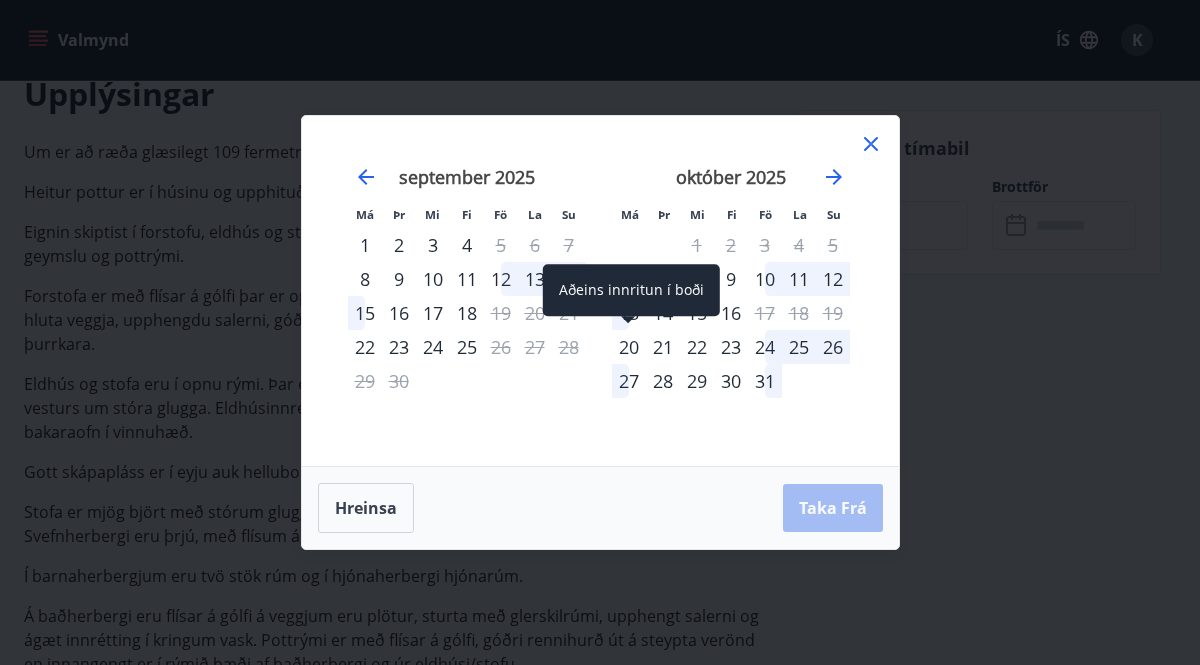 click on "20" at bounding box center (629, 347) 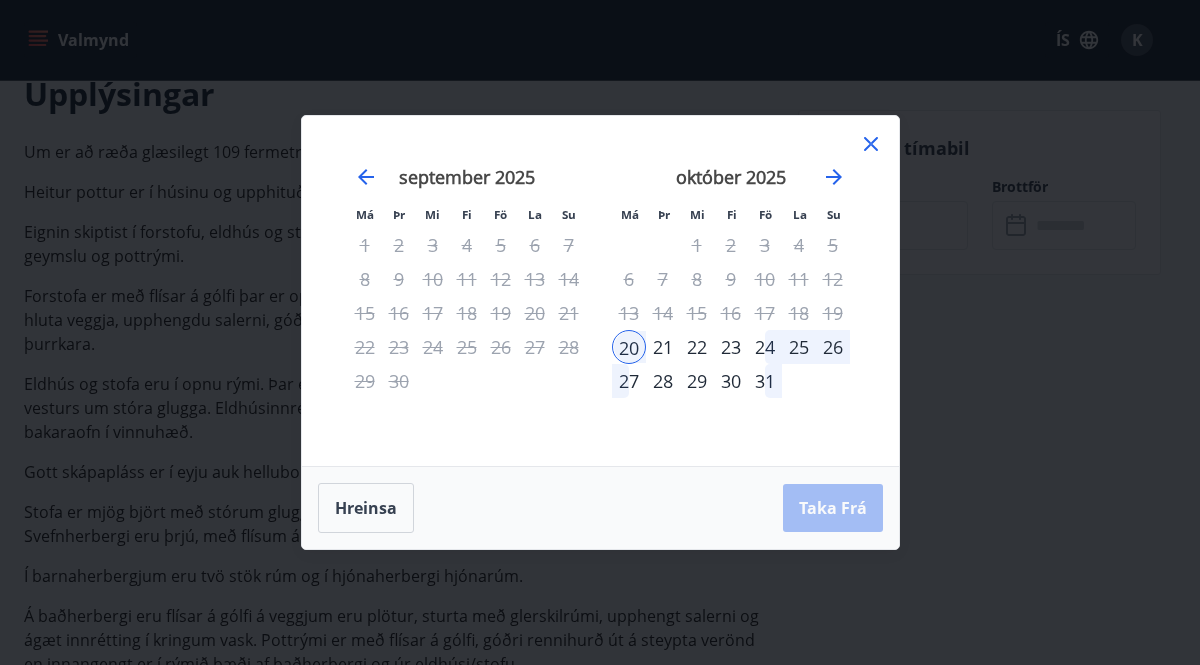 click on "23" at bounding box center (731, 347) 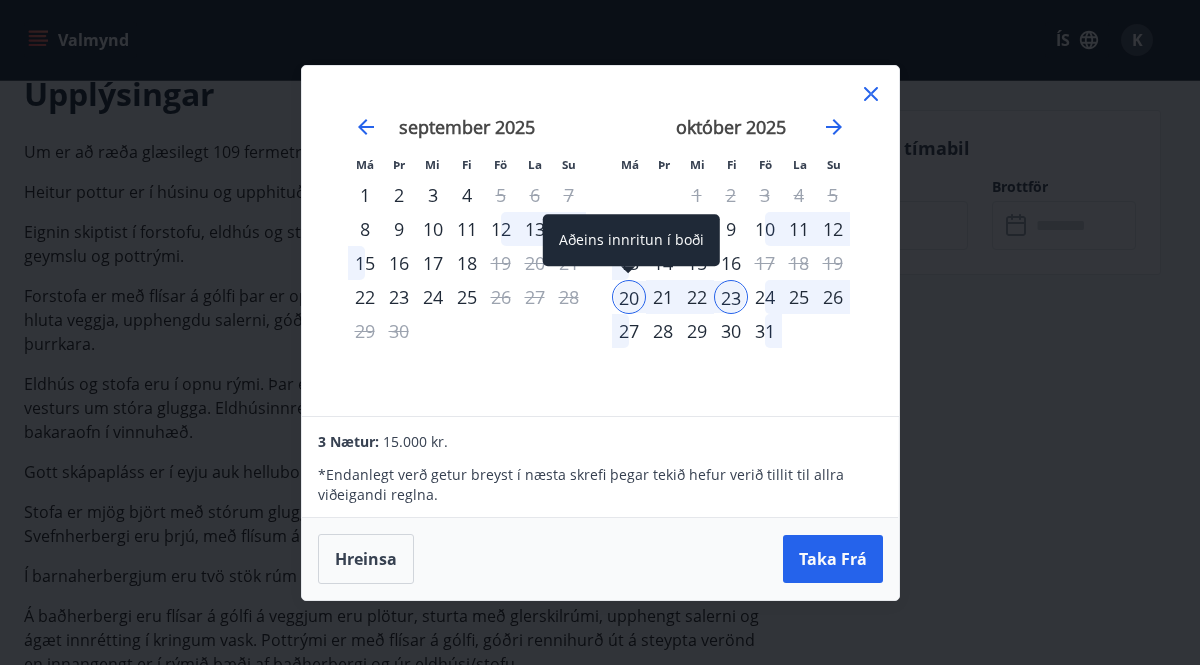 click on "20" at bounding box center [629, 297] 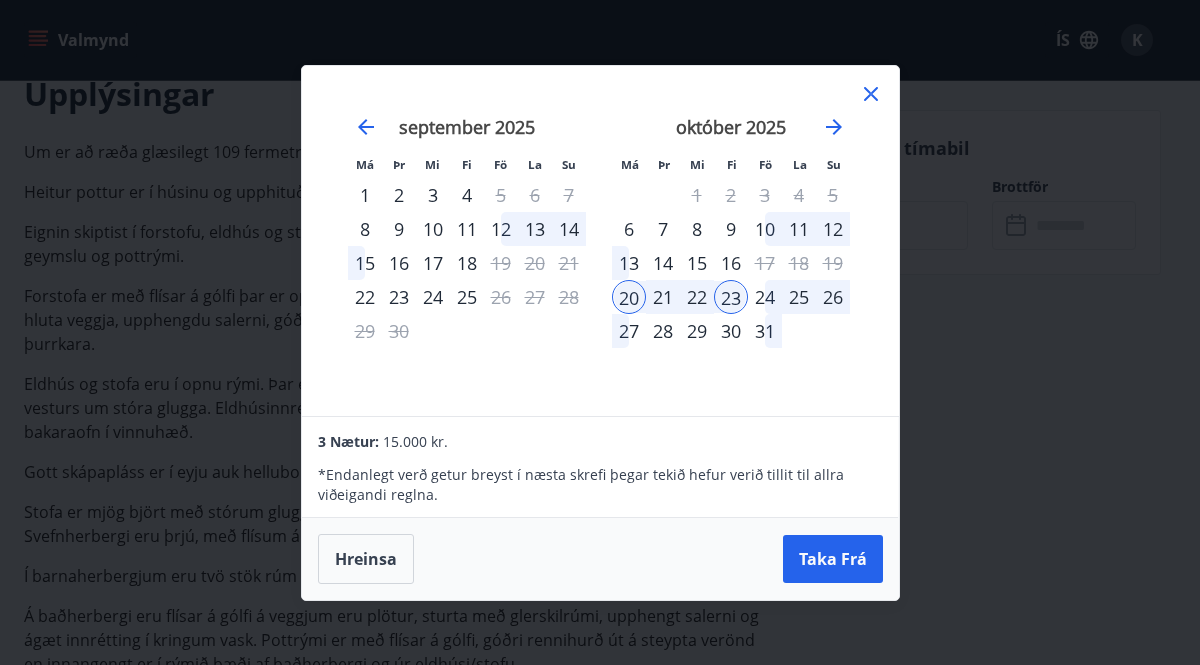click on "22" at bounding box center (697, 297) 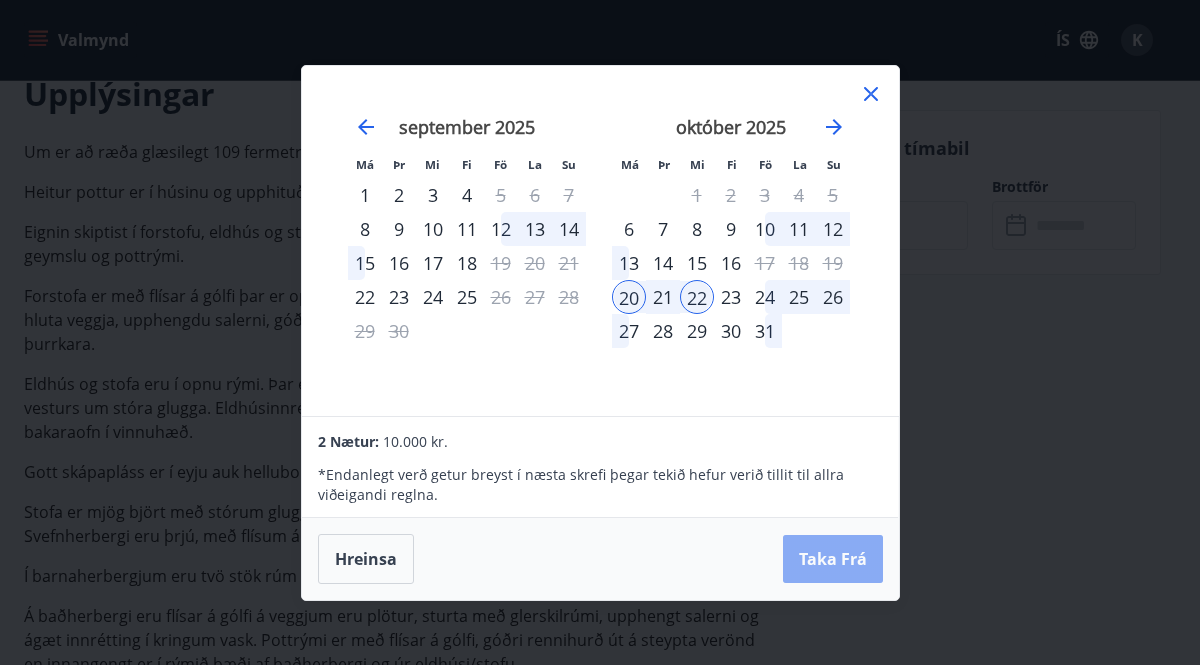 click on "Taka Frá" at bounding box center (833, 559) 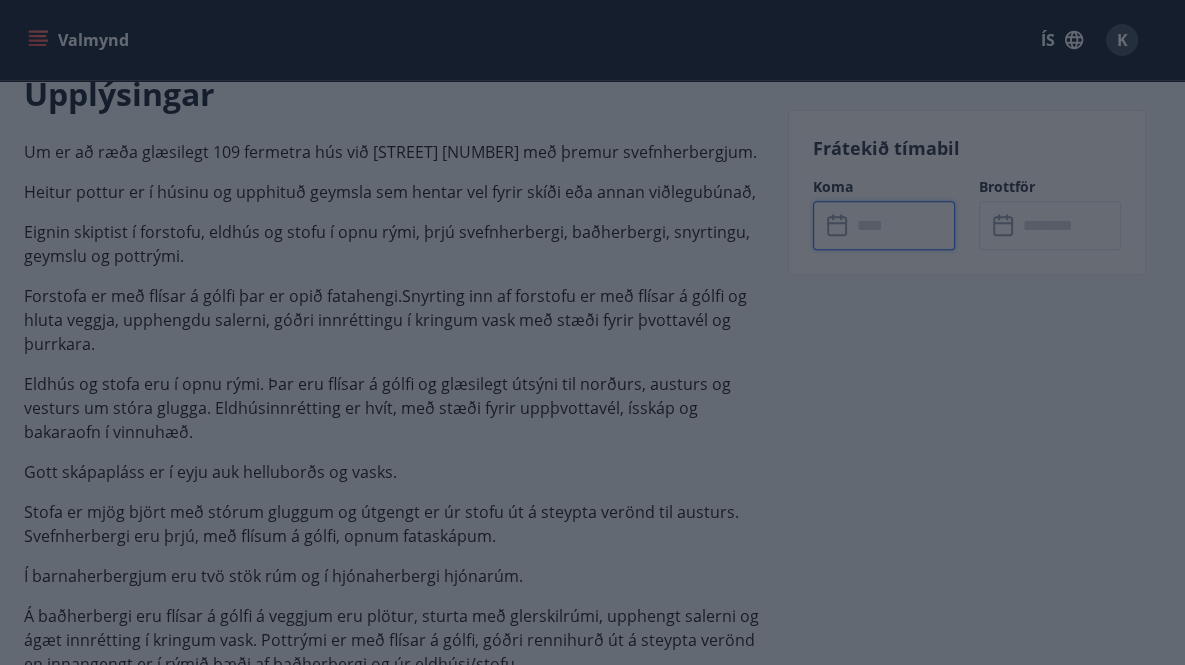 type on "******" 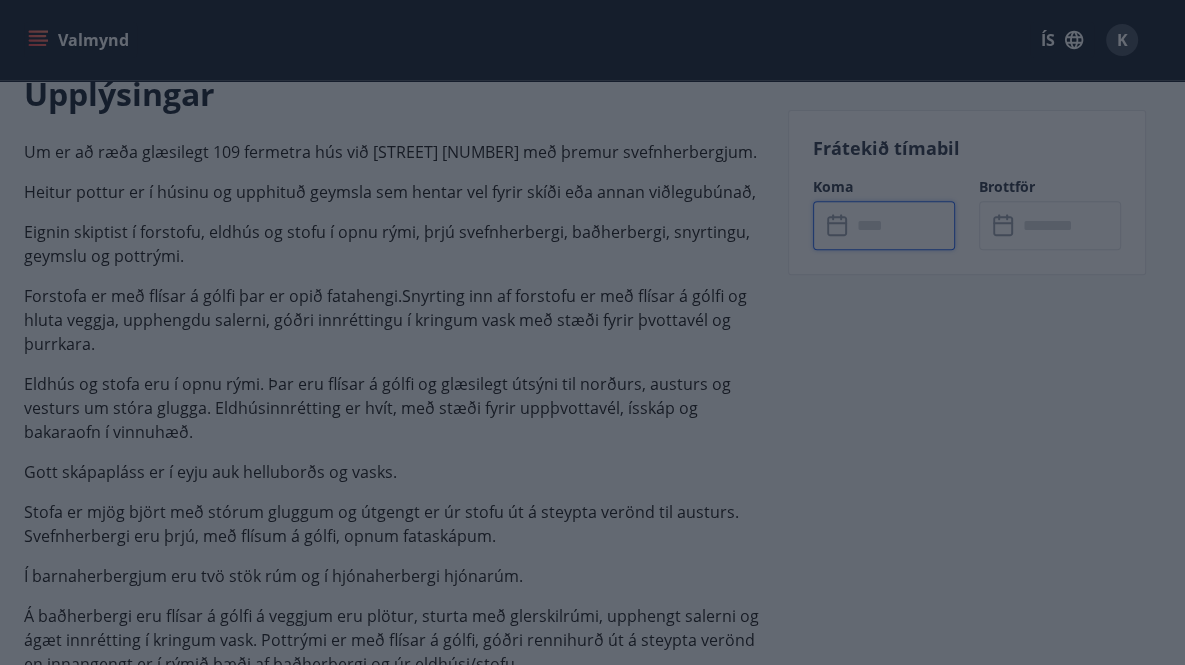 type on "******" 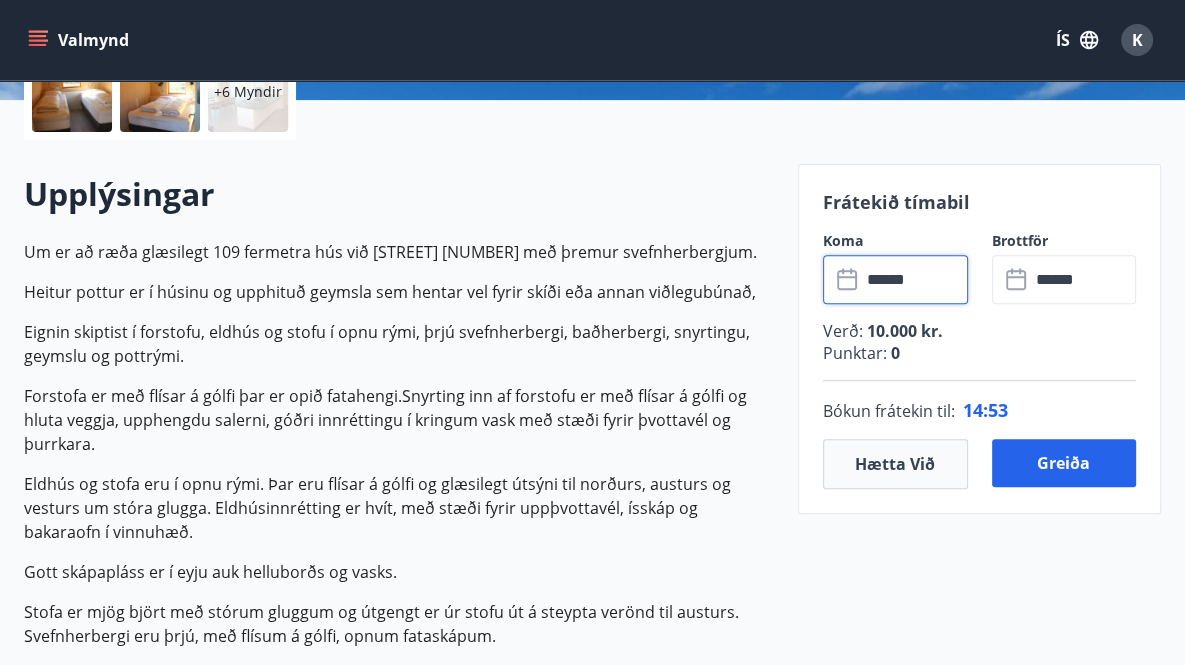 scroll, scrollTop: 600, scrollLeft: 0, axis: vertical 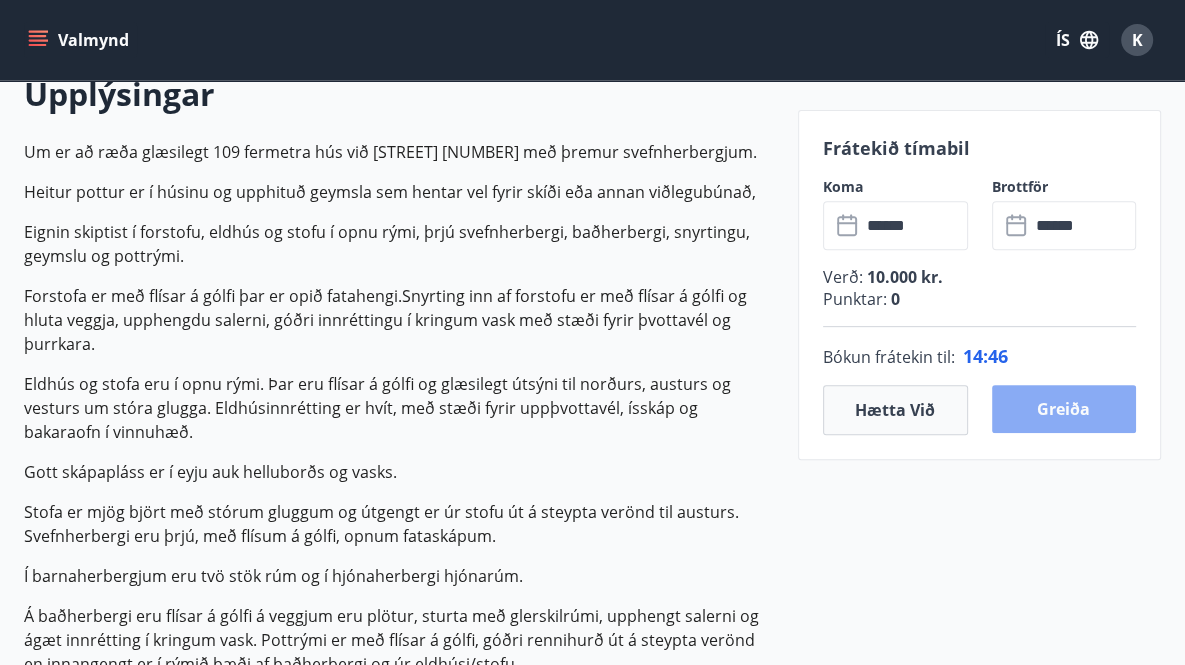click on "Greiða" at bounding box center (1064, 409) 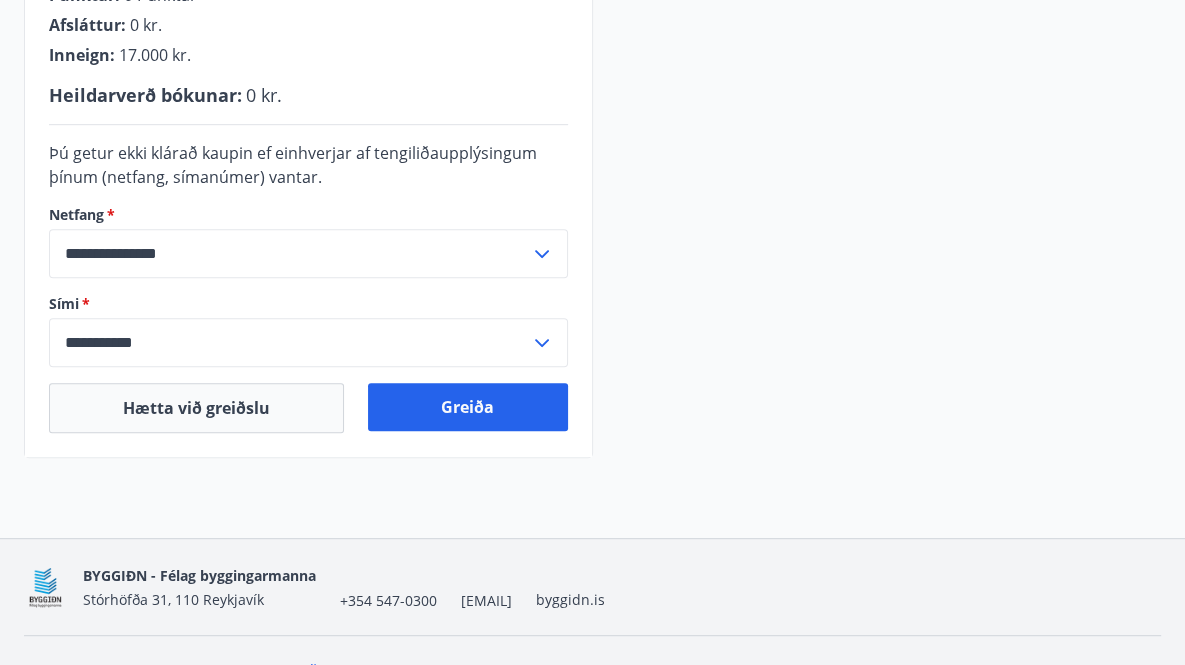 scroll, scrollTop: 660, scrollLeft: 0, axis: vertical 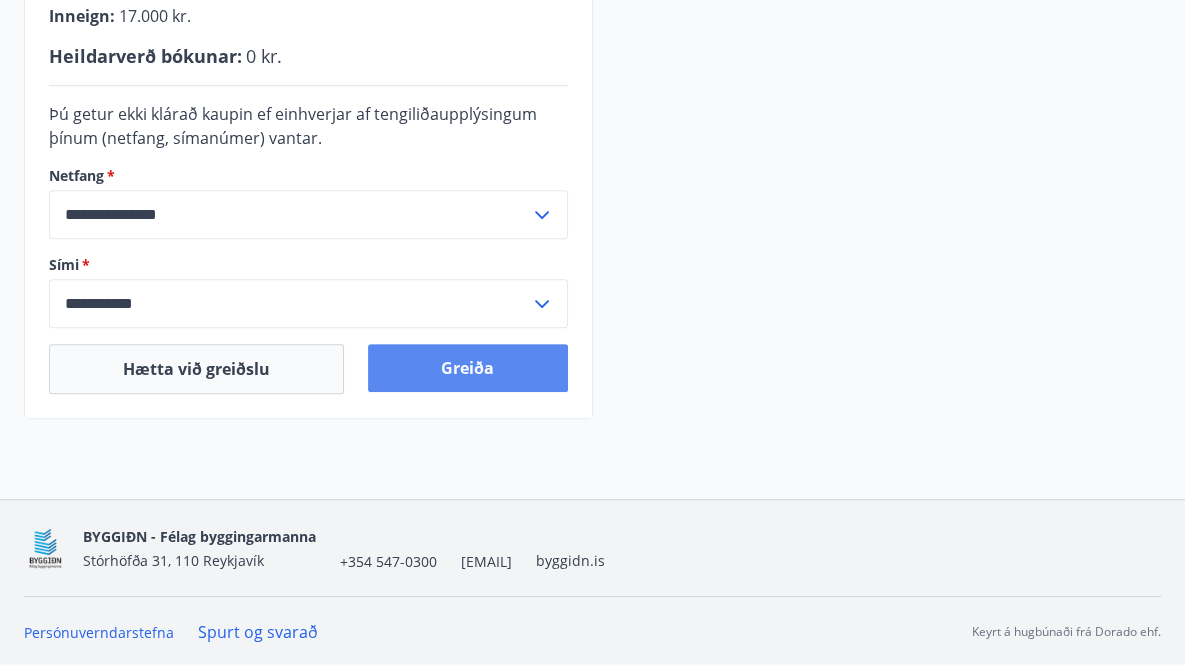 click on "Greiða" at bounding box center [467, 368] 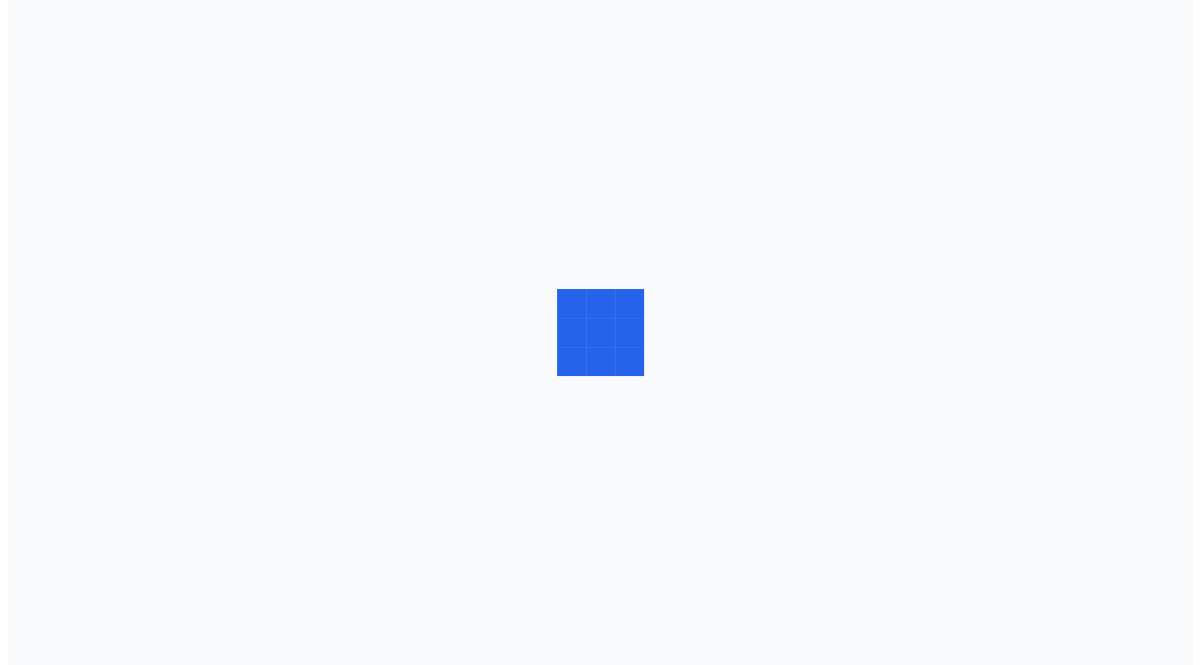 scroll, scrollTop: 0, scrollLeft: 0, axis: both 